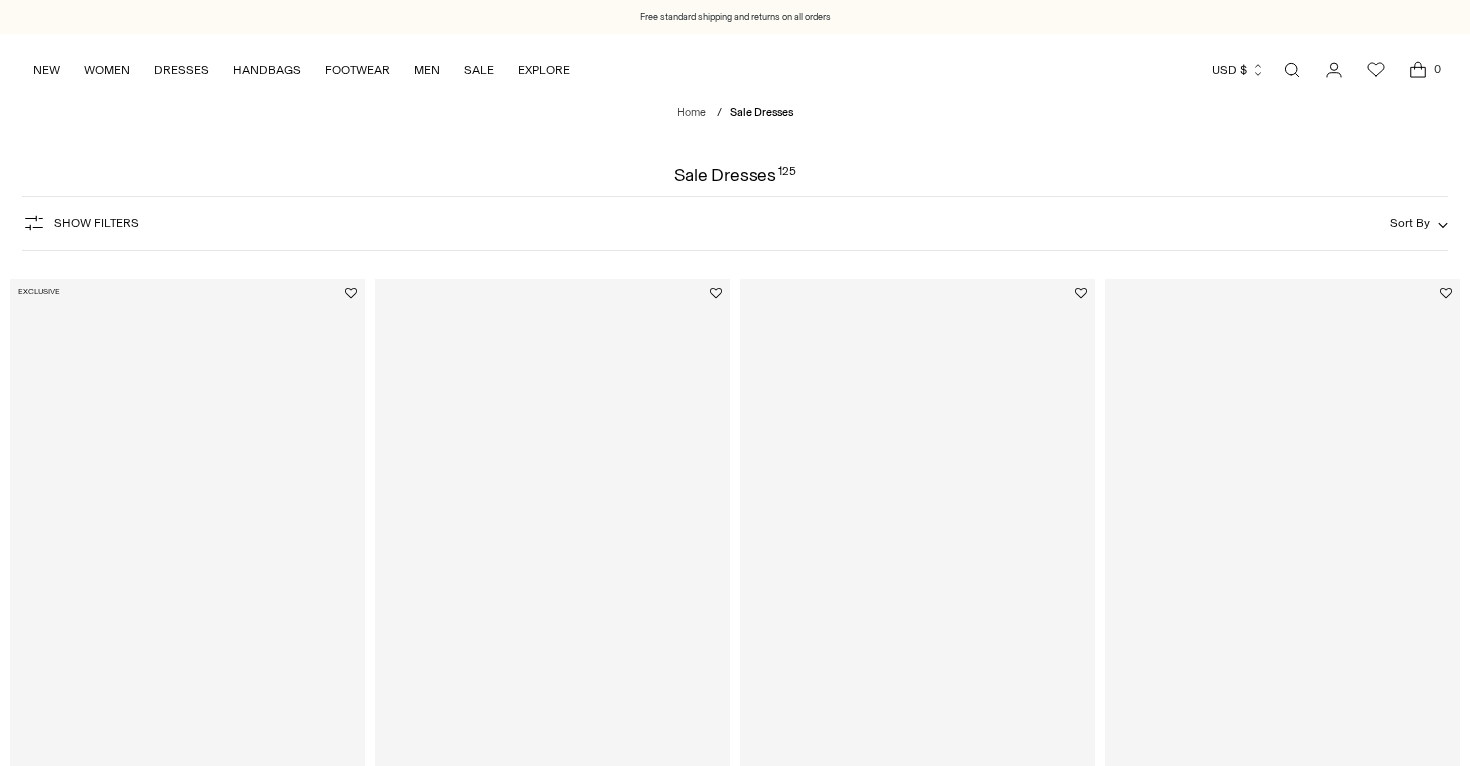 scroll, scrollTop: 0, scrollLeft: 0, axis: both 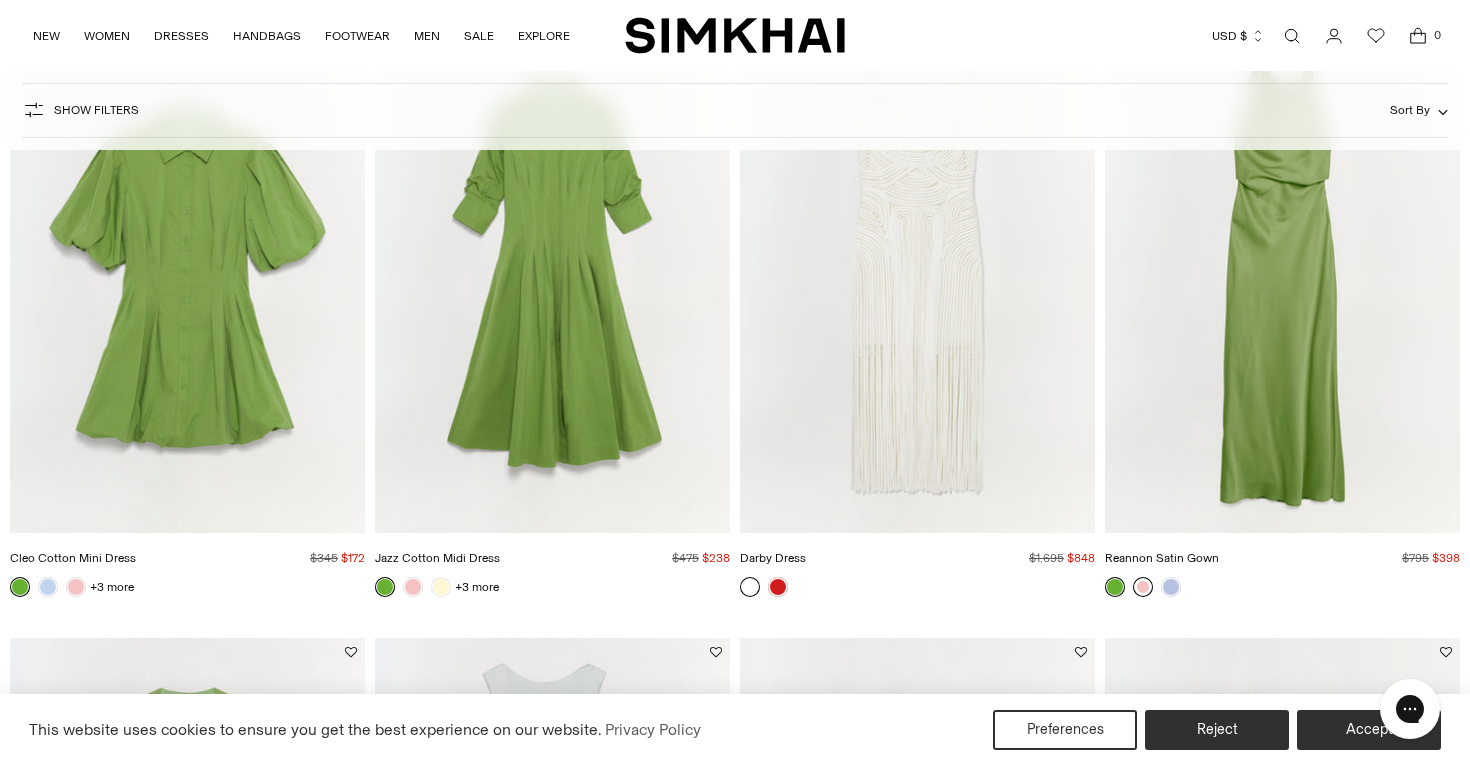 click at bounding box center (1143, 587) 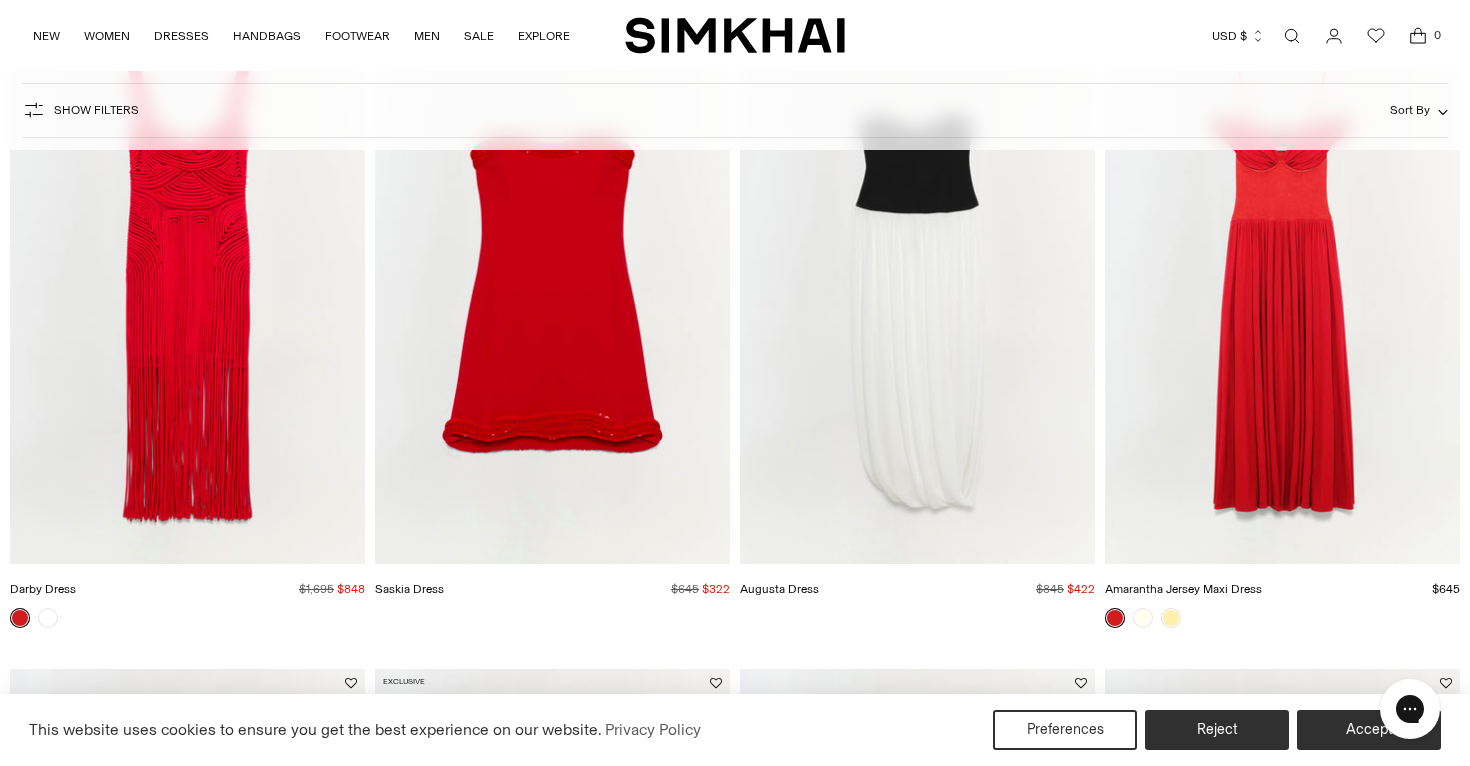 scroll, scrollTop: 6636, scrollLeft: 0, axis: vertical 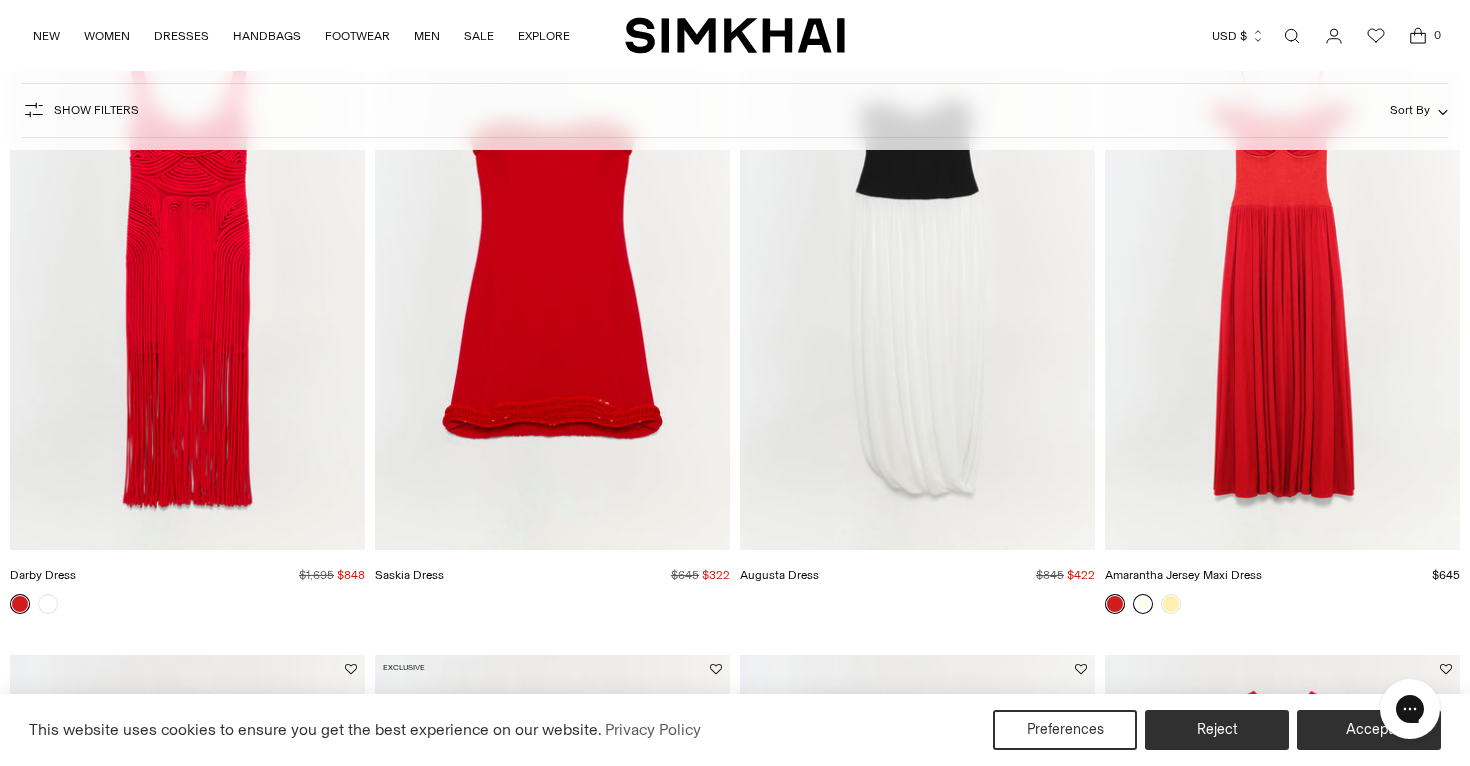 click at bounding box center (1143, 604) 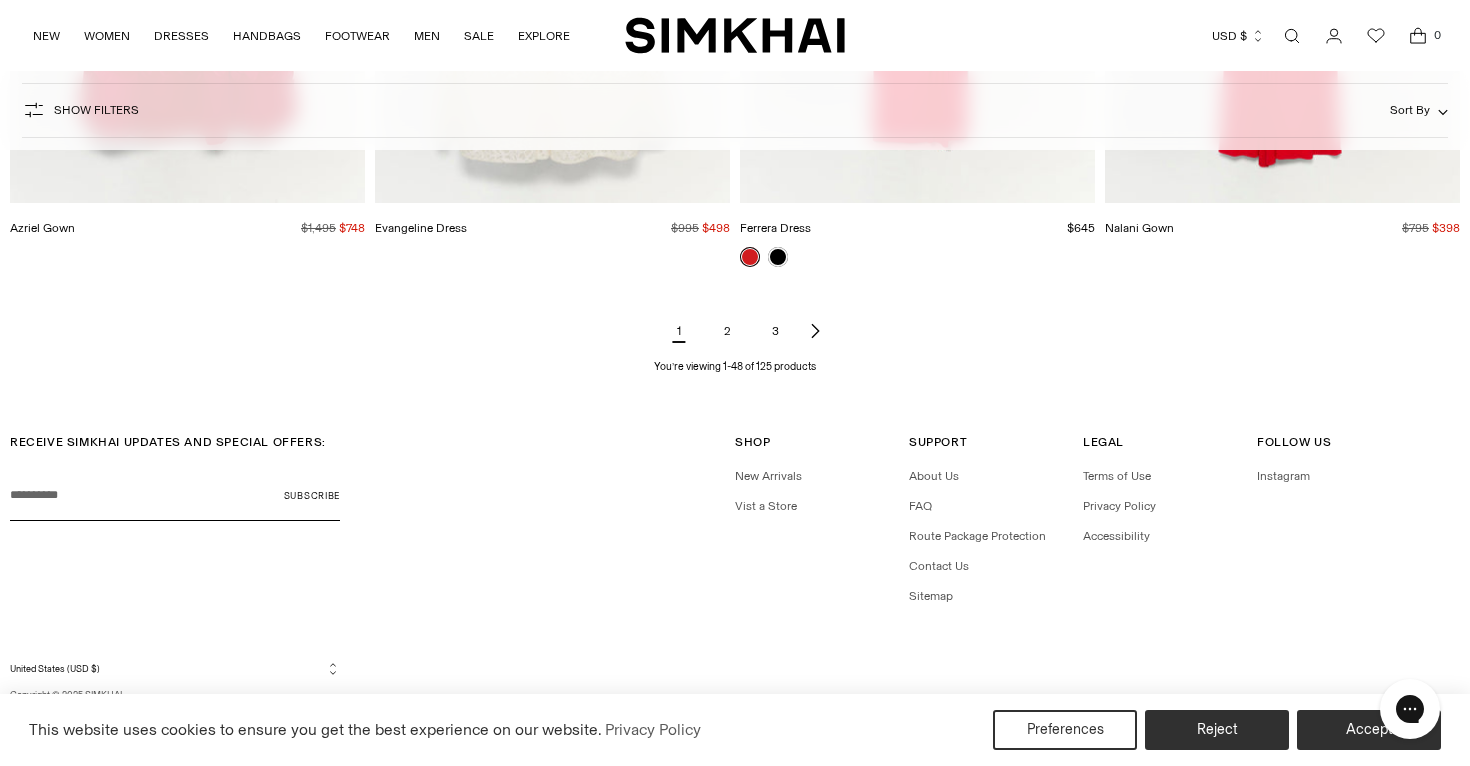scroll, scrollTop: 7620, scrollLeft: 0, axis: vertical 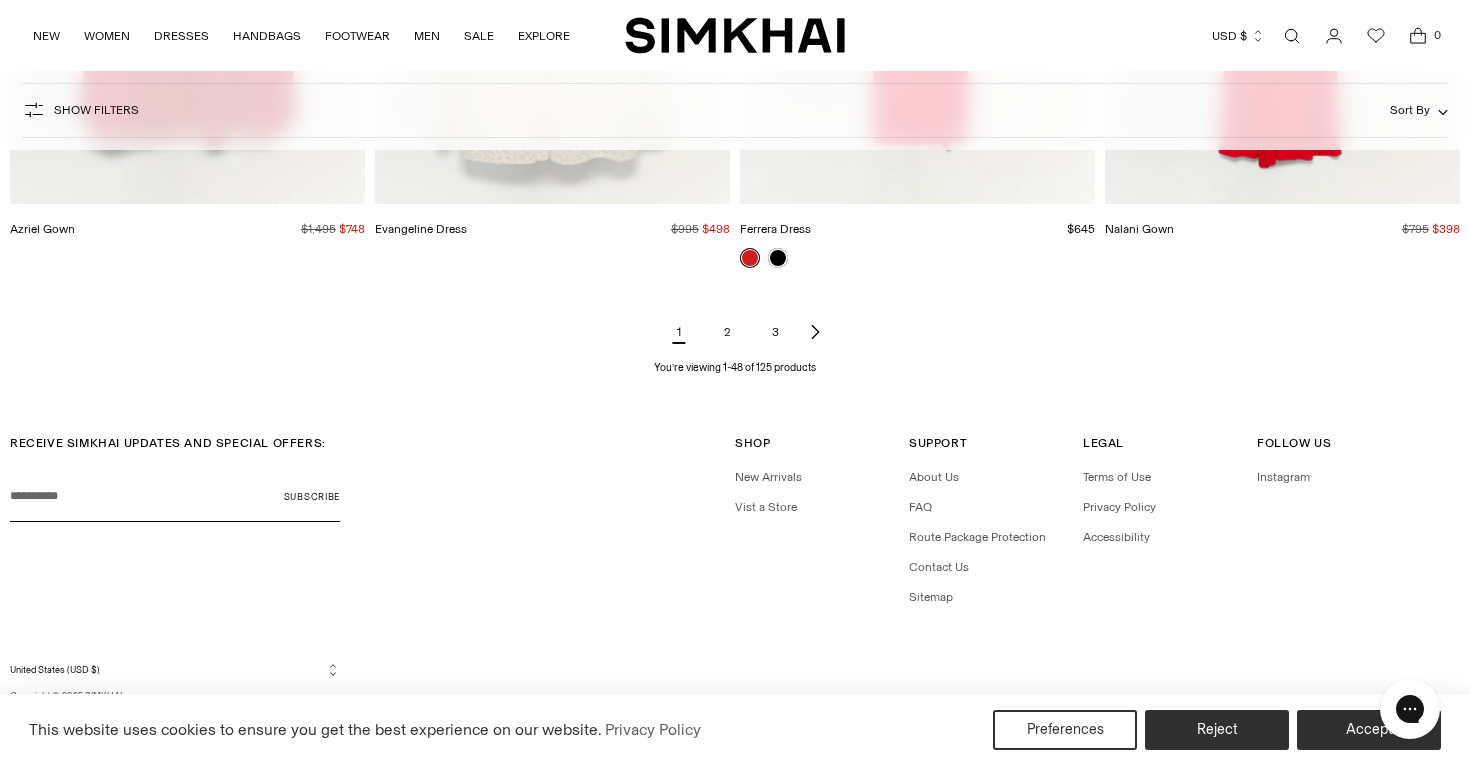 click on "2" at bounding box center (727, 332) 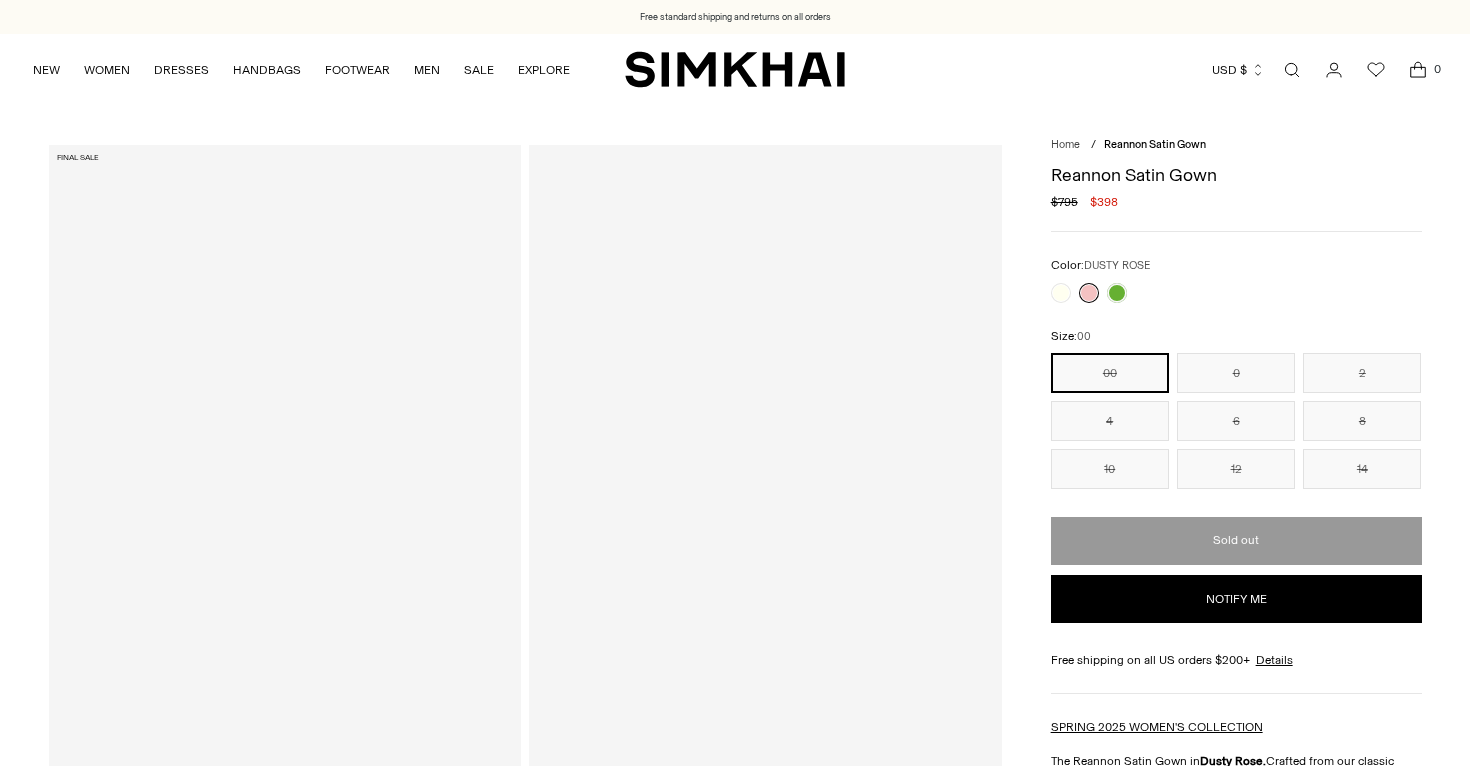 scroll, scrollTop: 0, scrollLeft: 0, axis: both 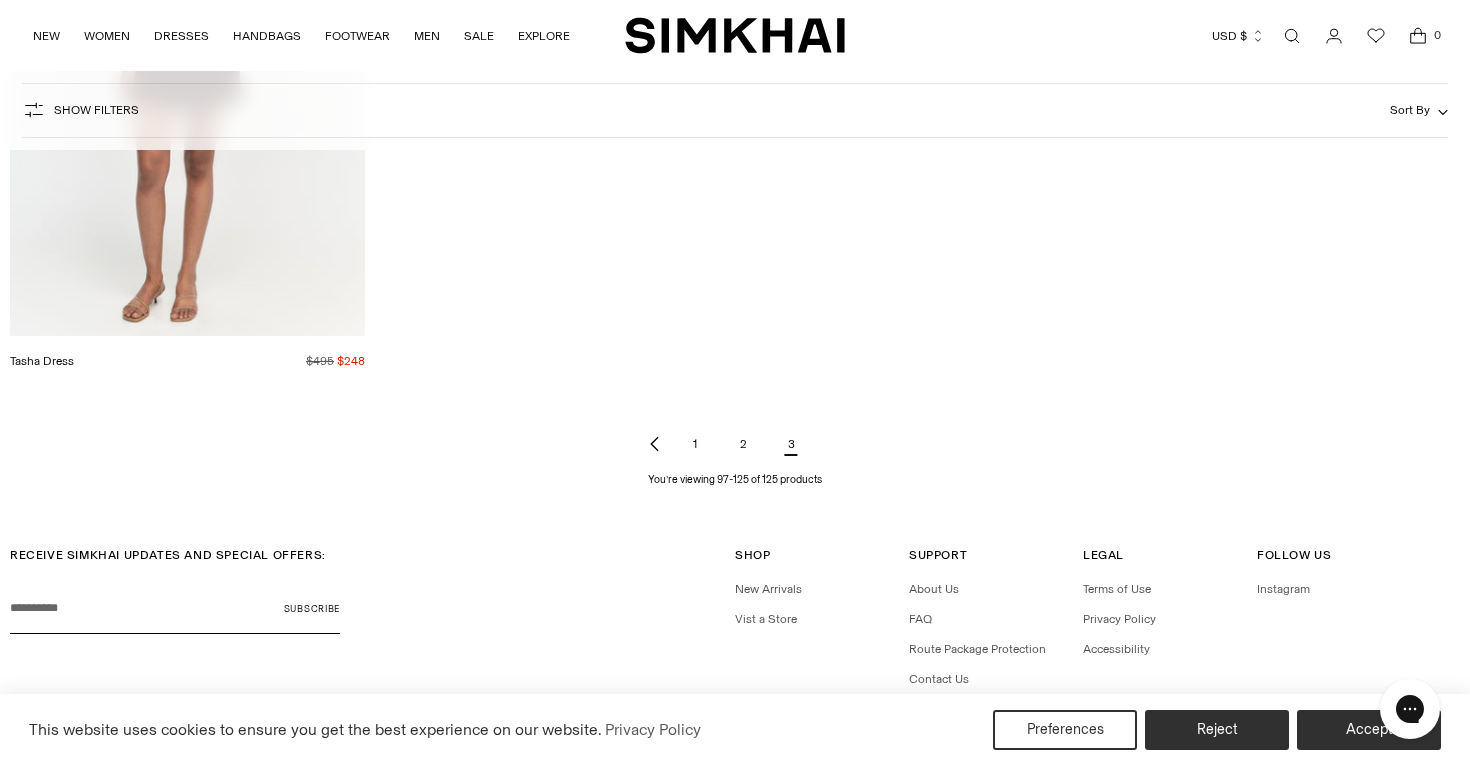 click on "2" at bounding box center (743, 444) 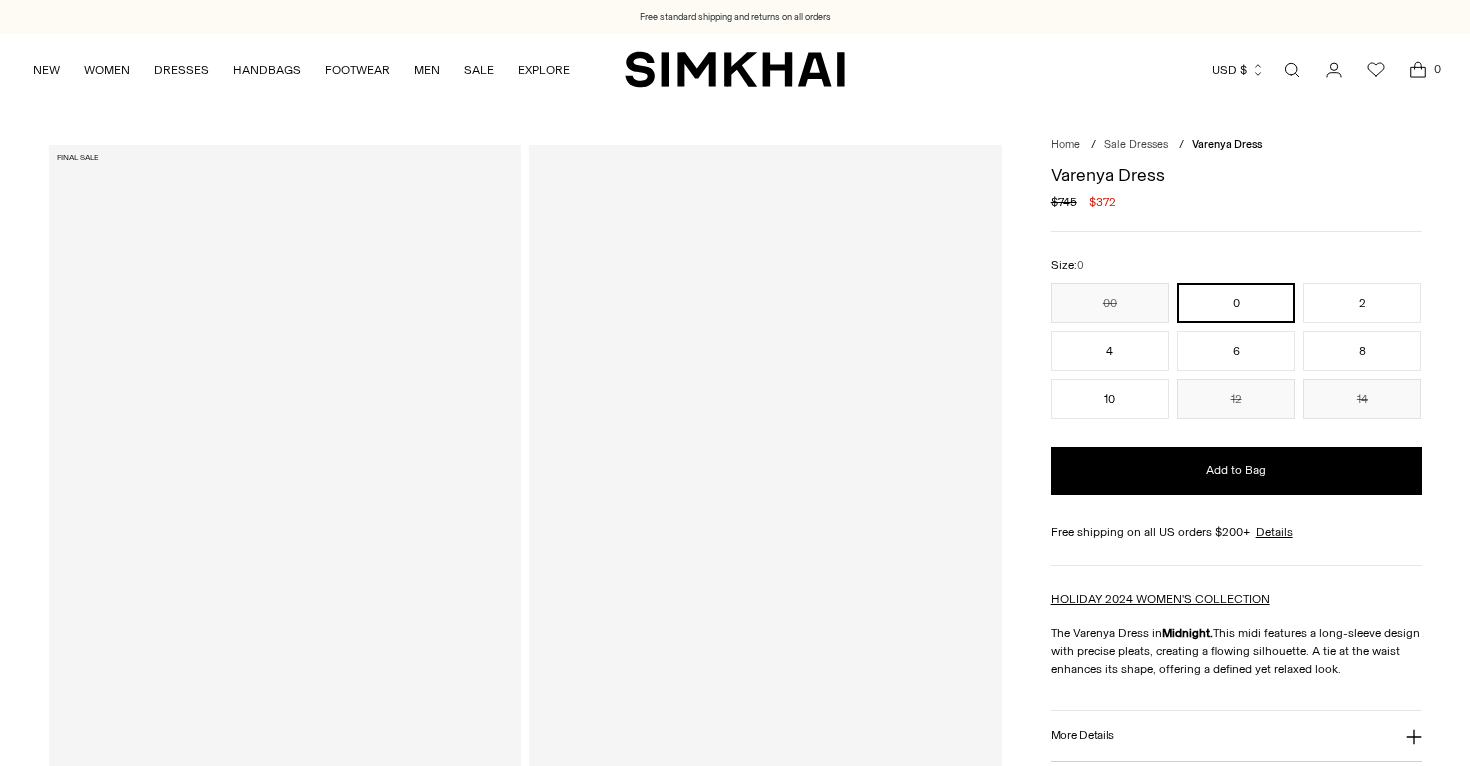 scroll, scrollTop: 0, scrollLeft: 0, axis: both 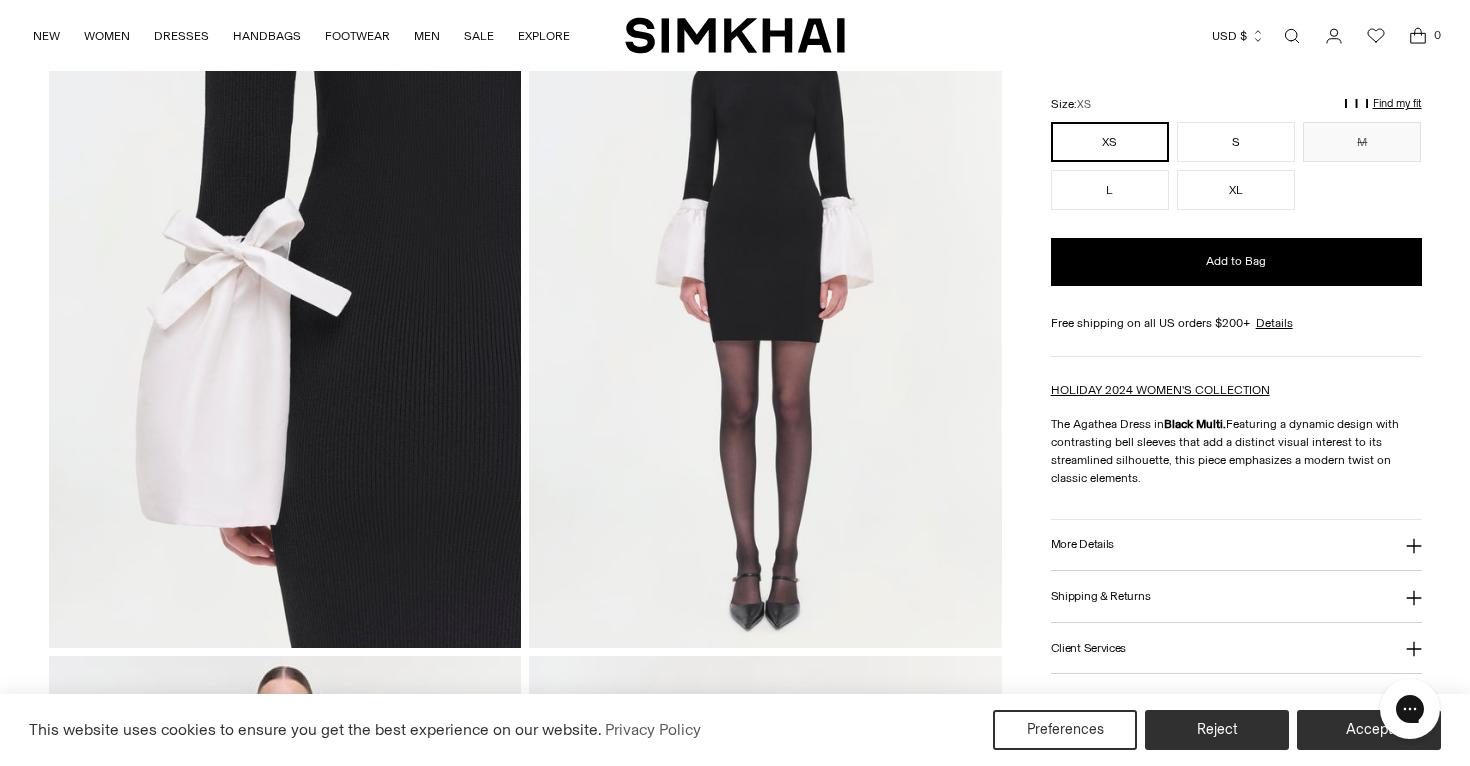 click on "More Details" at bounding box center (1082, 544) 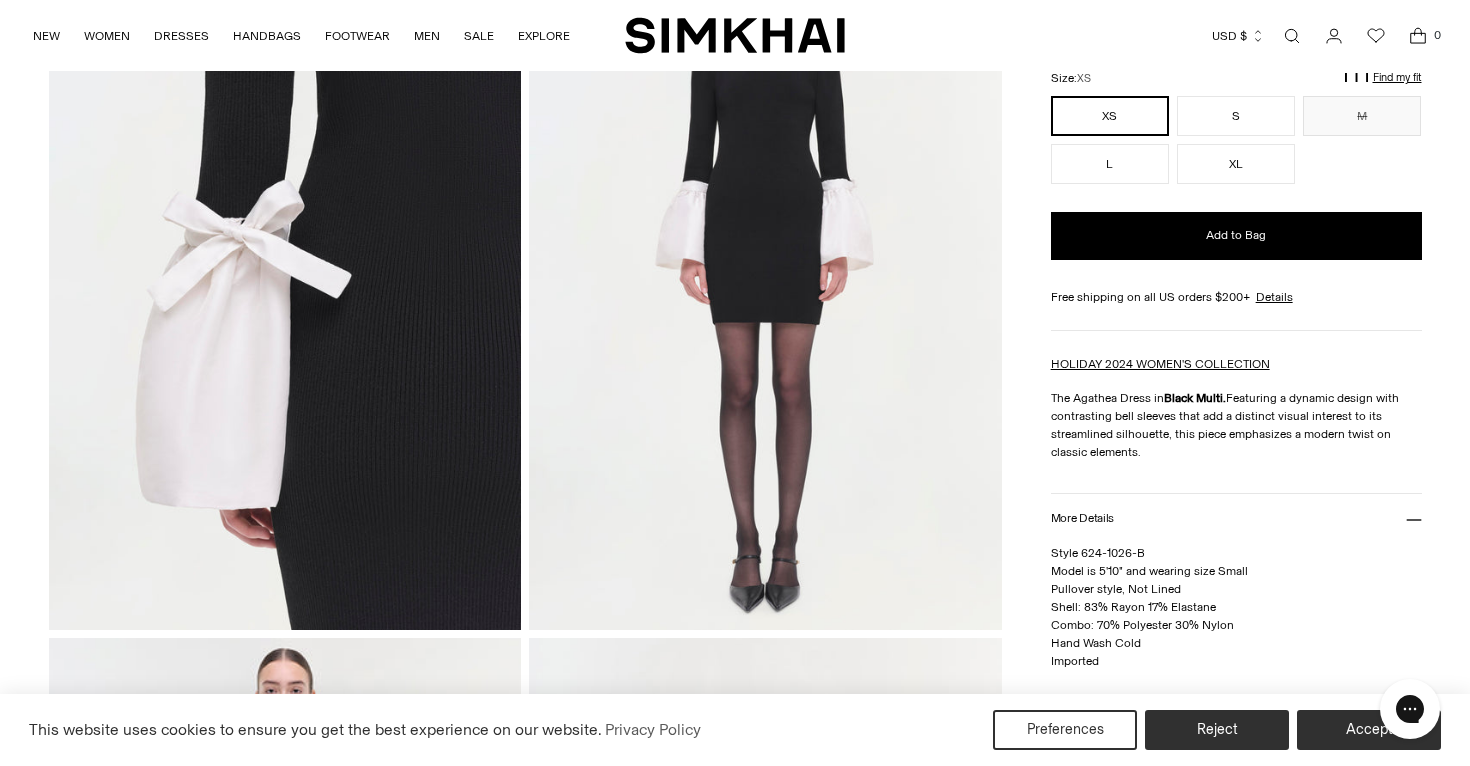 scroll, scrollTop: 1679, scrollLeft: 0, axis: vertical 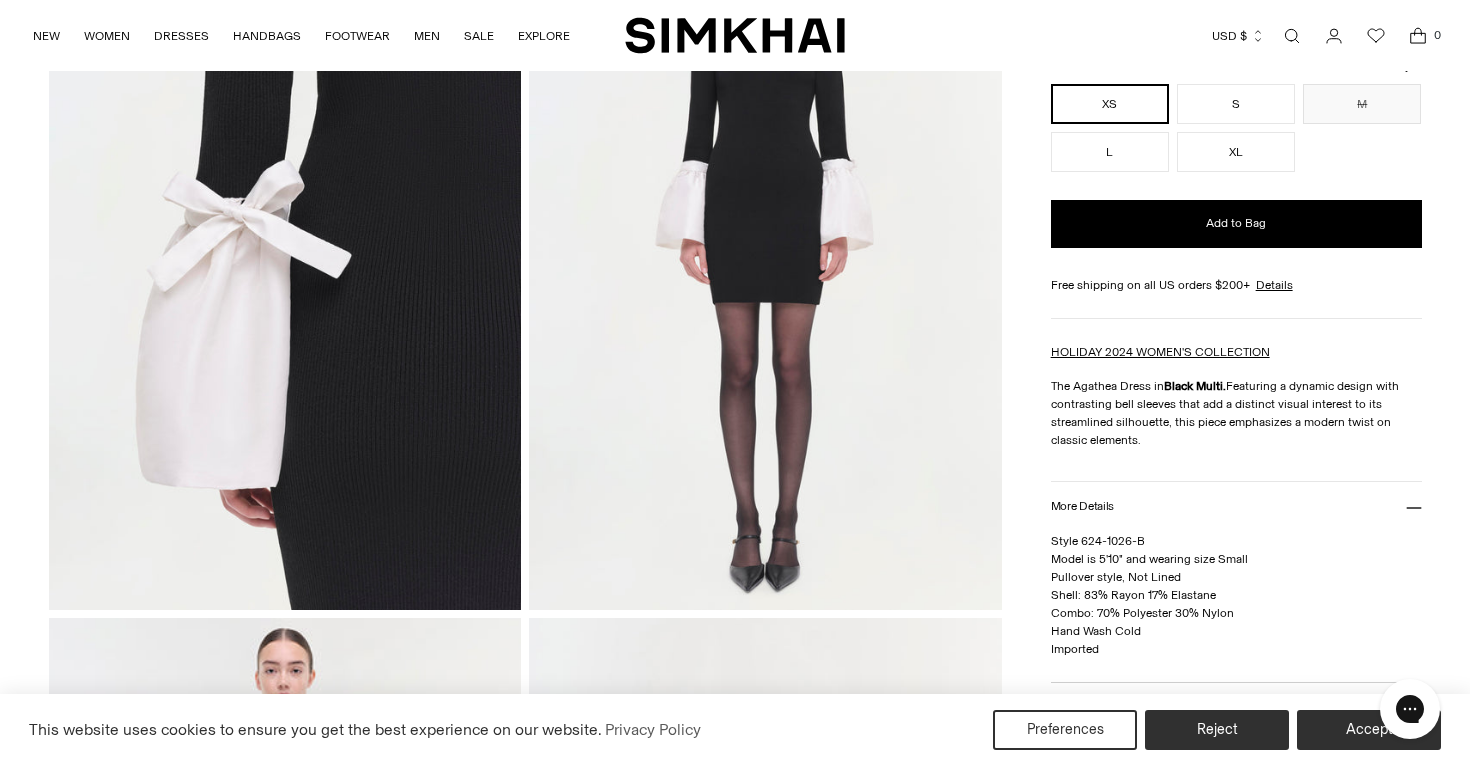 click on "More Details" at bounding box center [1082, 506] 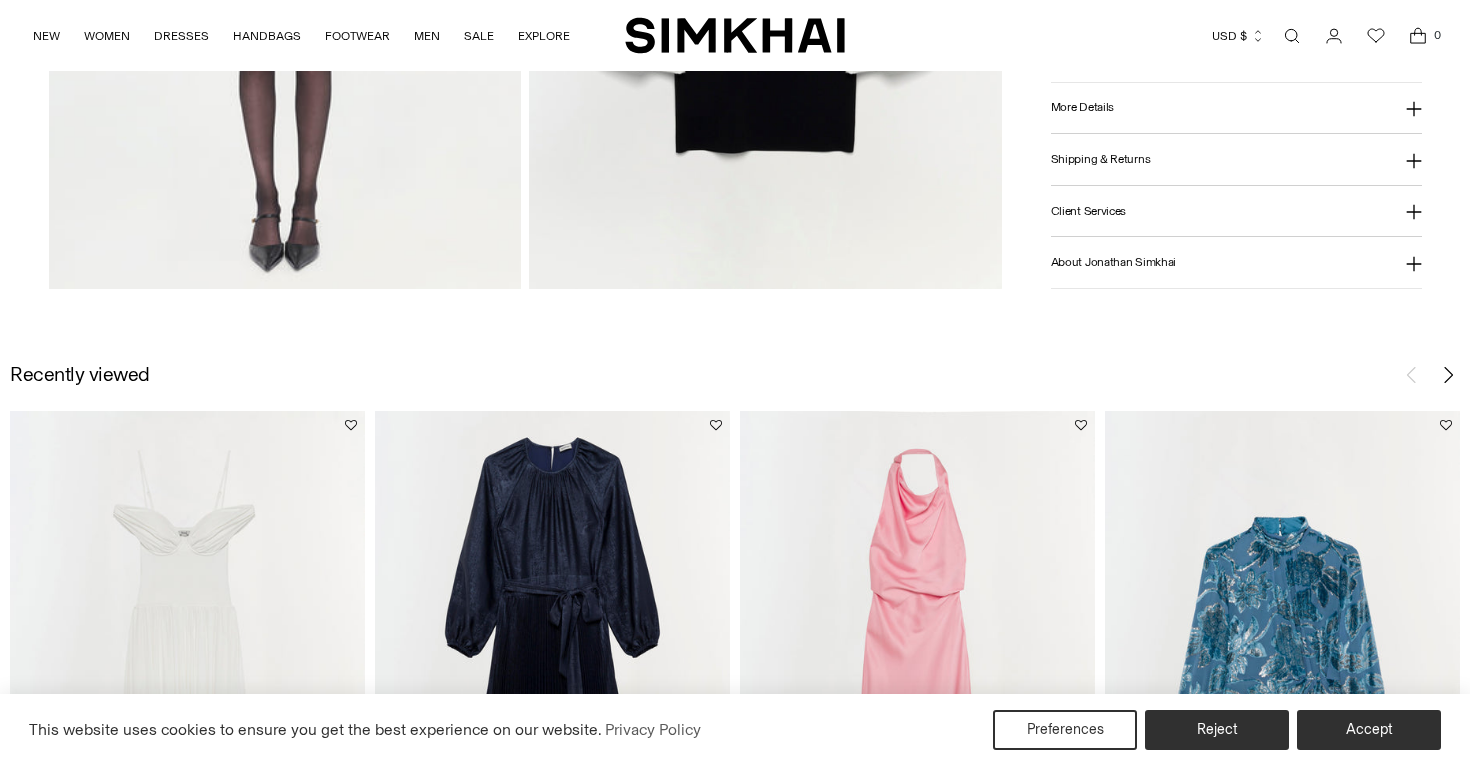 scroll, scrollTop: 2762, scrollLeft: 0, axis: vertical 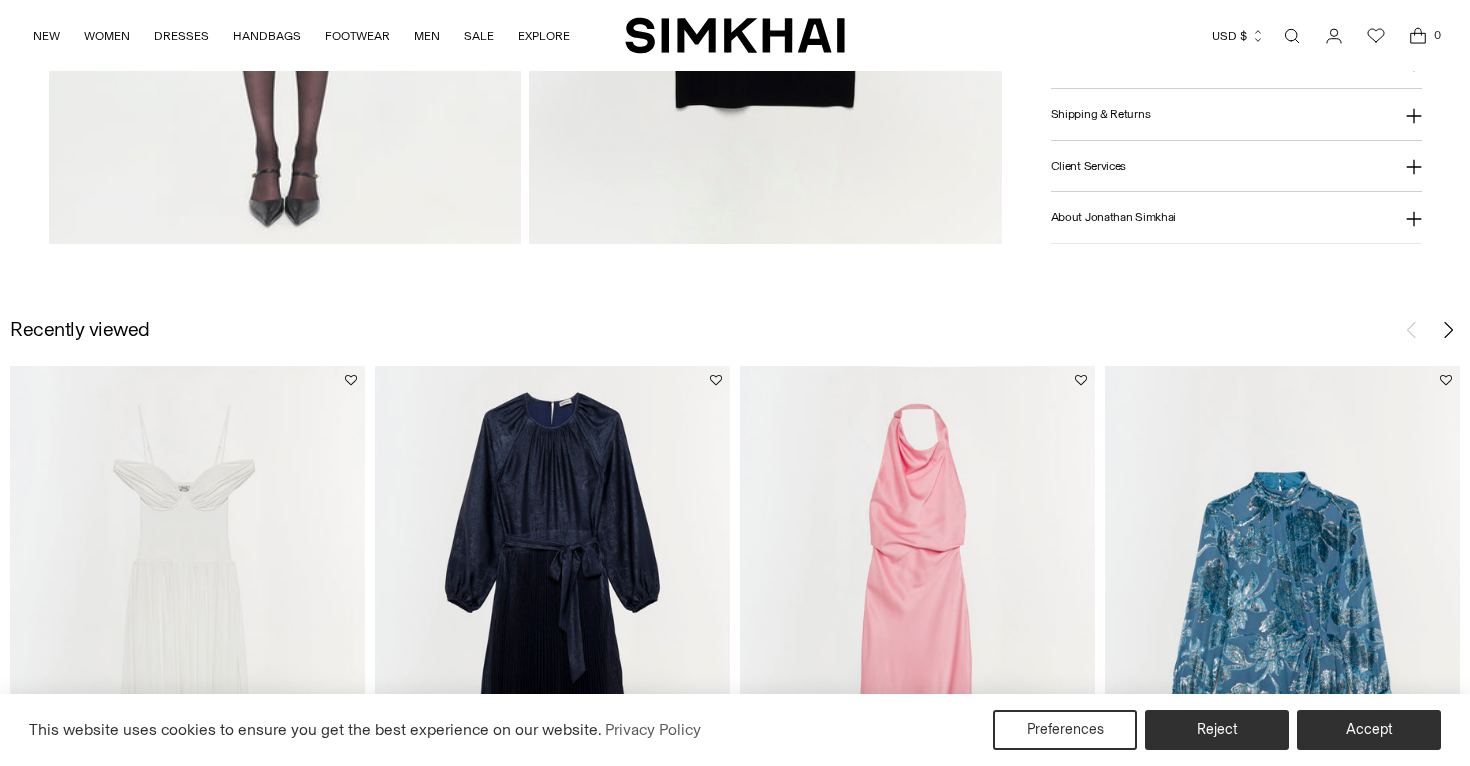 click on "About Jonathan Simkhai" at bounding box center (1113, 217) 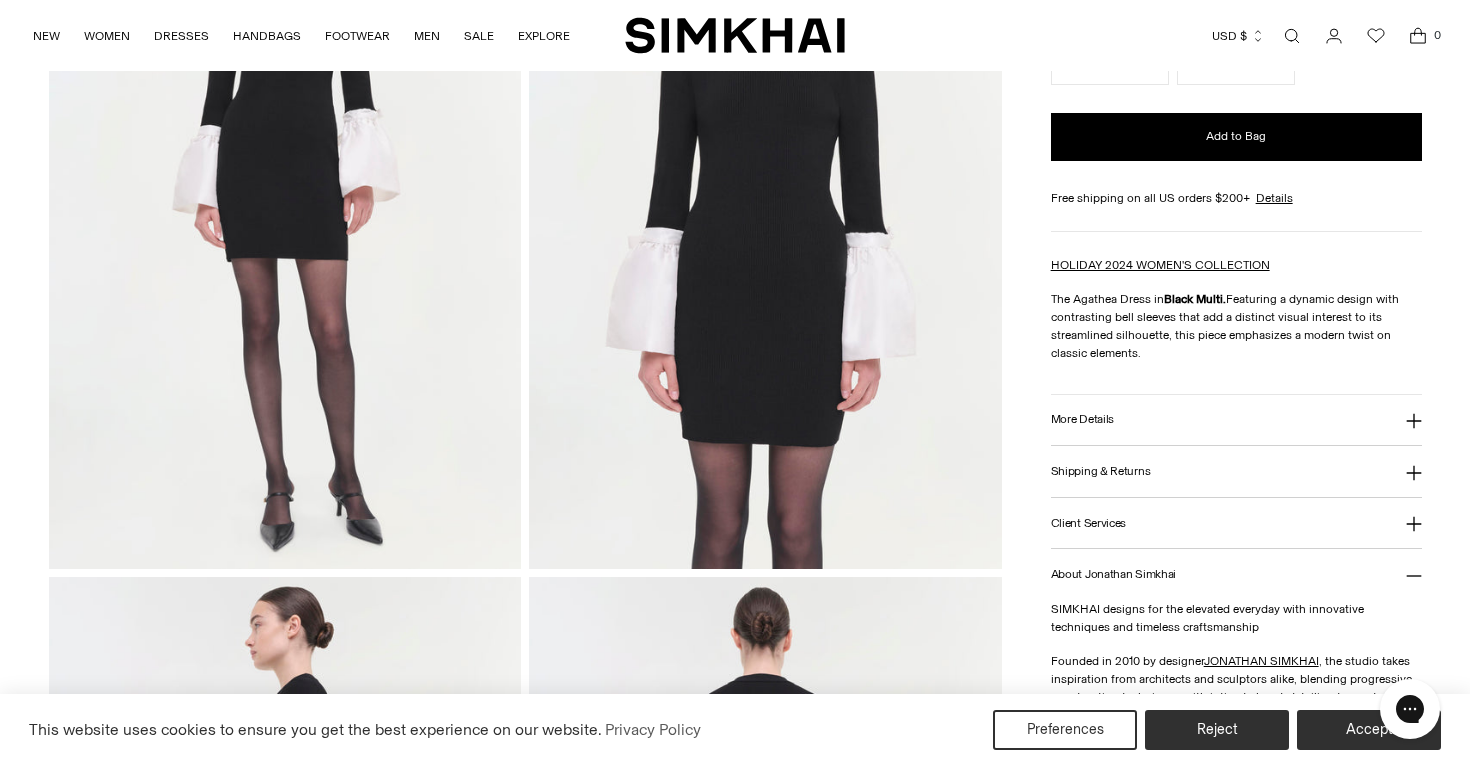 scroll, scrollTop: 101, scrollLeft: 0, axis: vertical 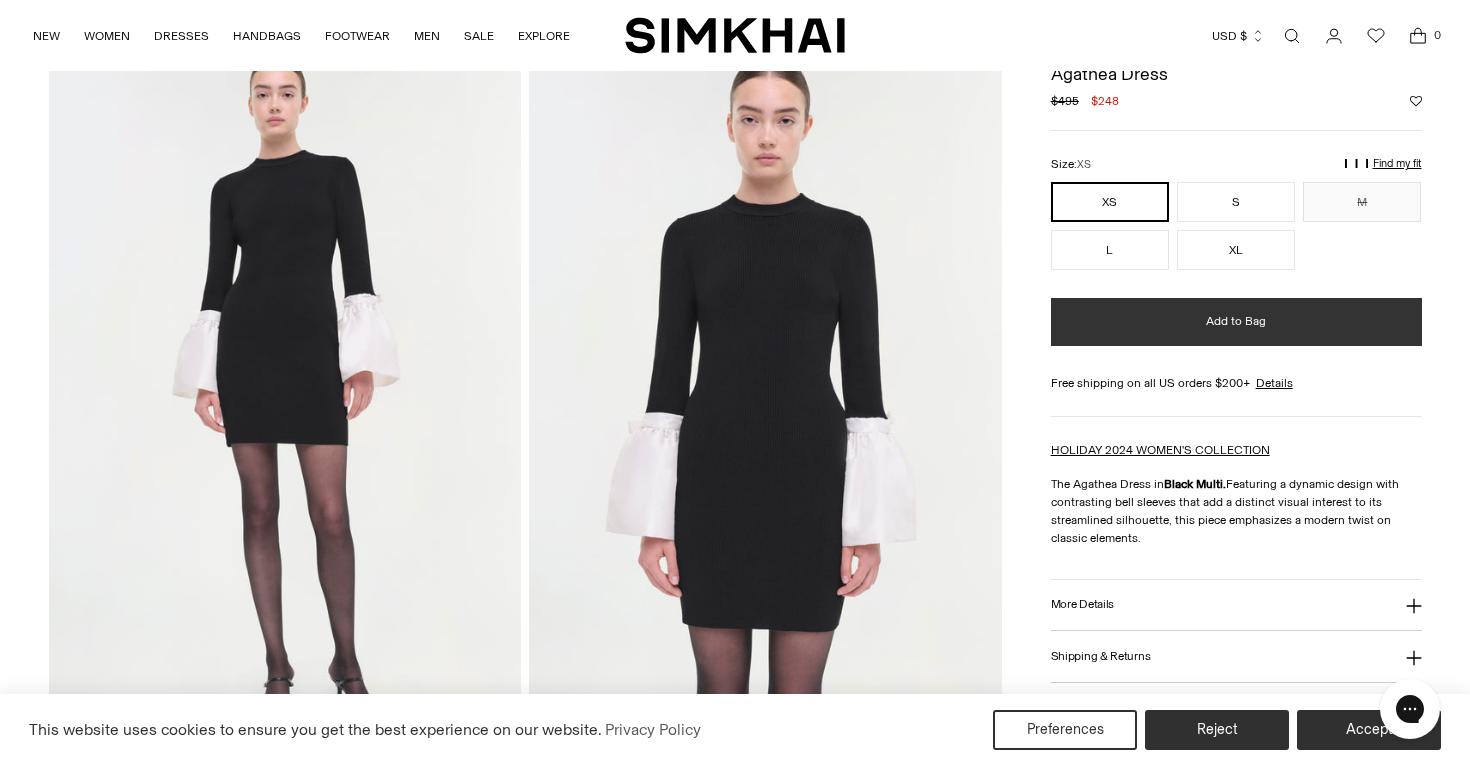 click on "Add to Bag" at bounding box center (1236, 322) 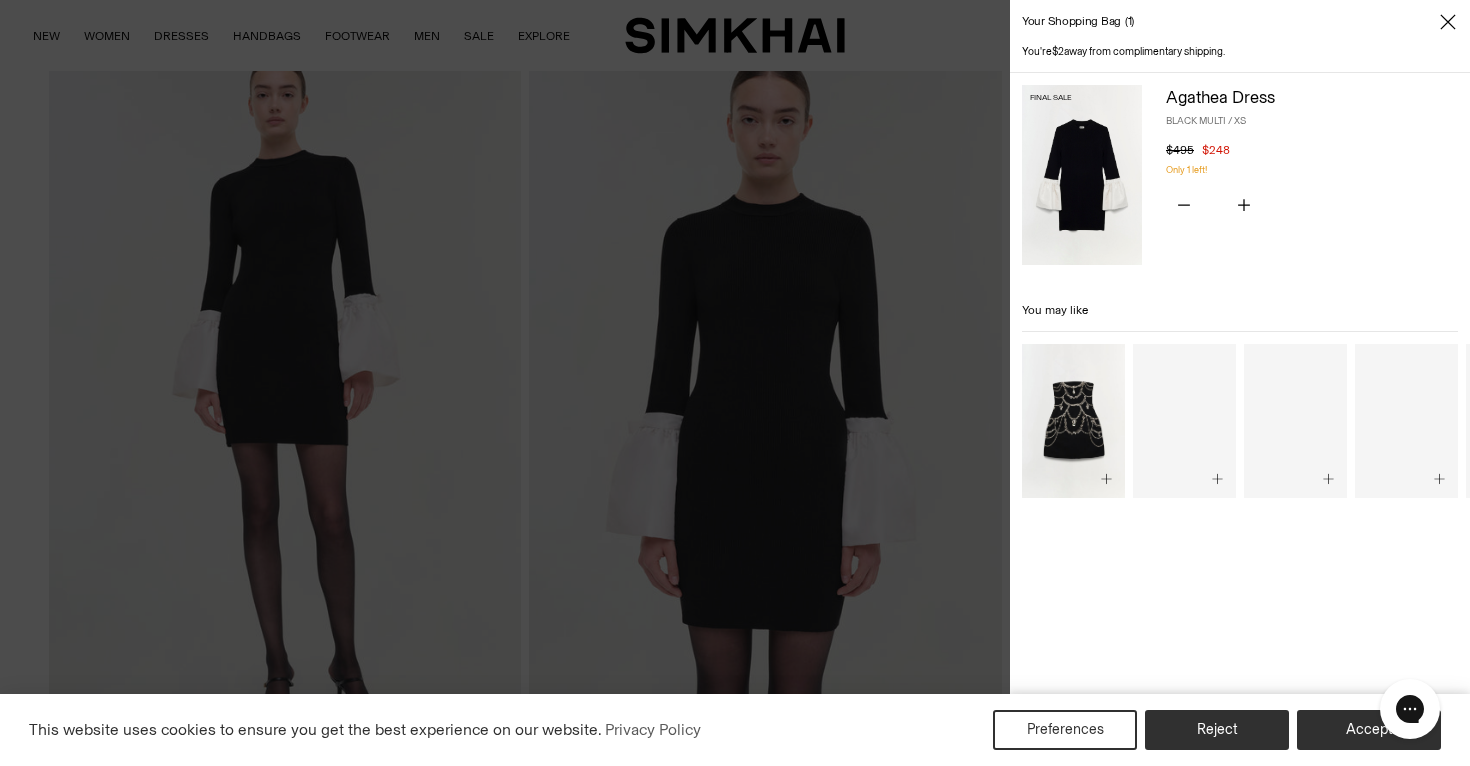 click 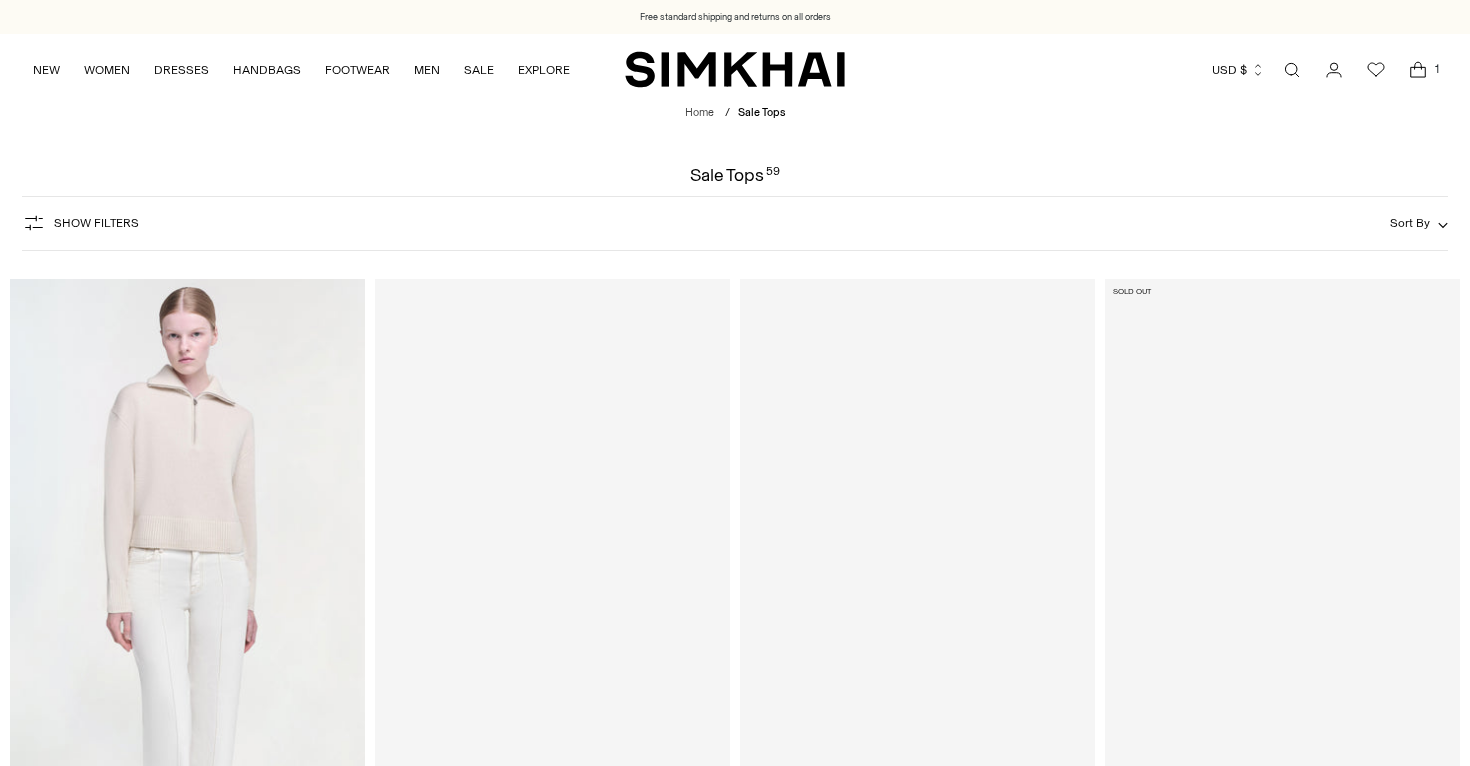scroll, scrollTop: 0, scrollLeft: 0, axis: both 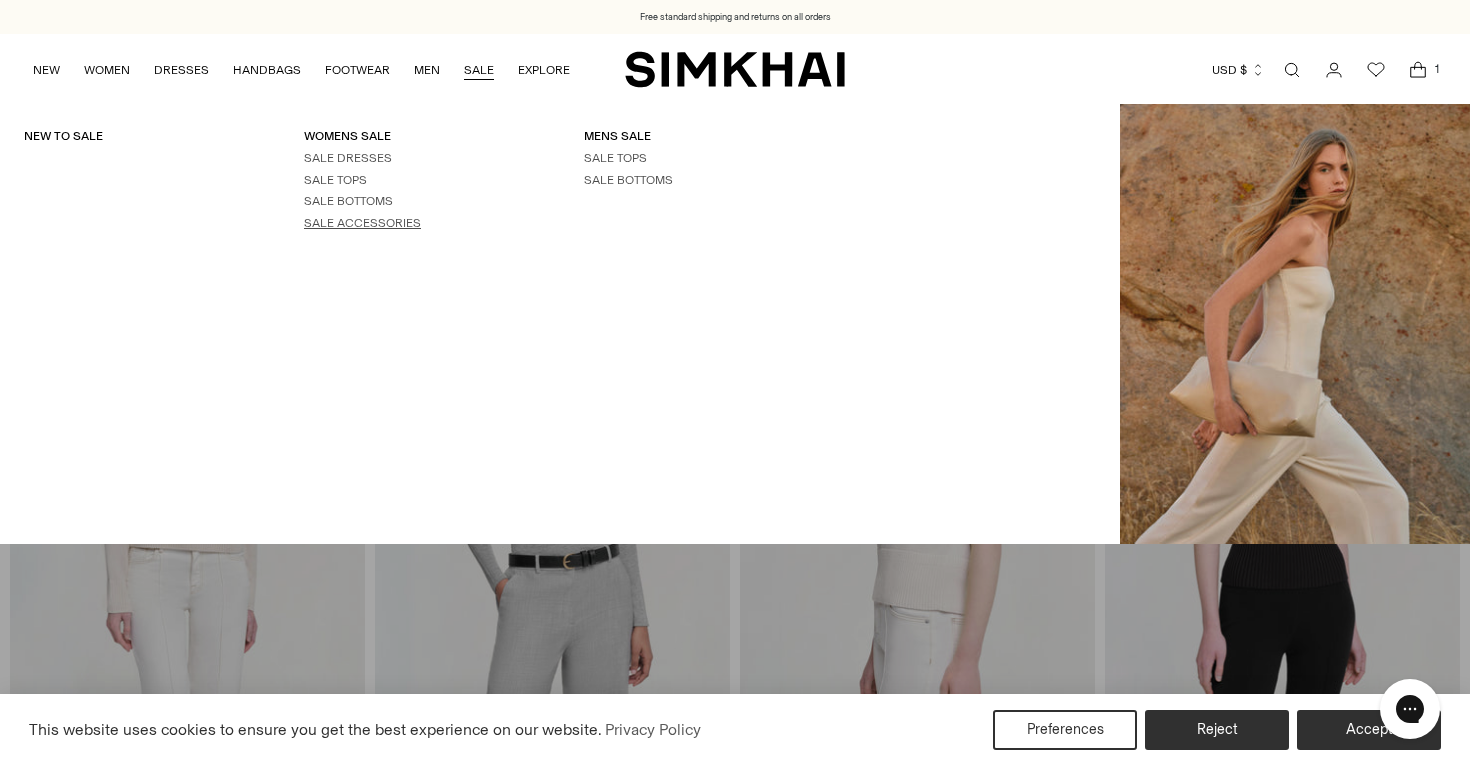 click on "SALE ACCESSORIES" at bounding box center [362, 223] 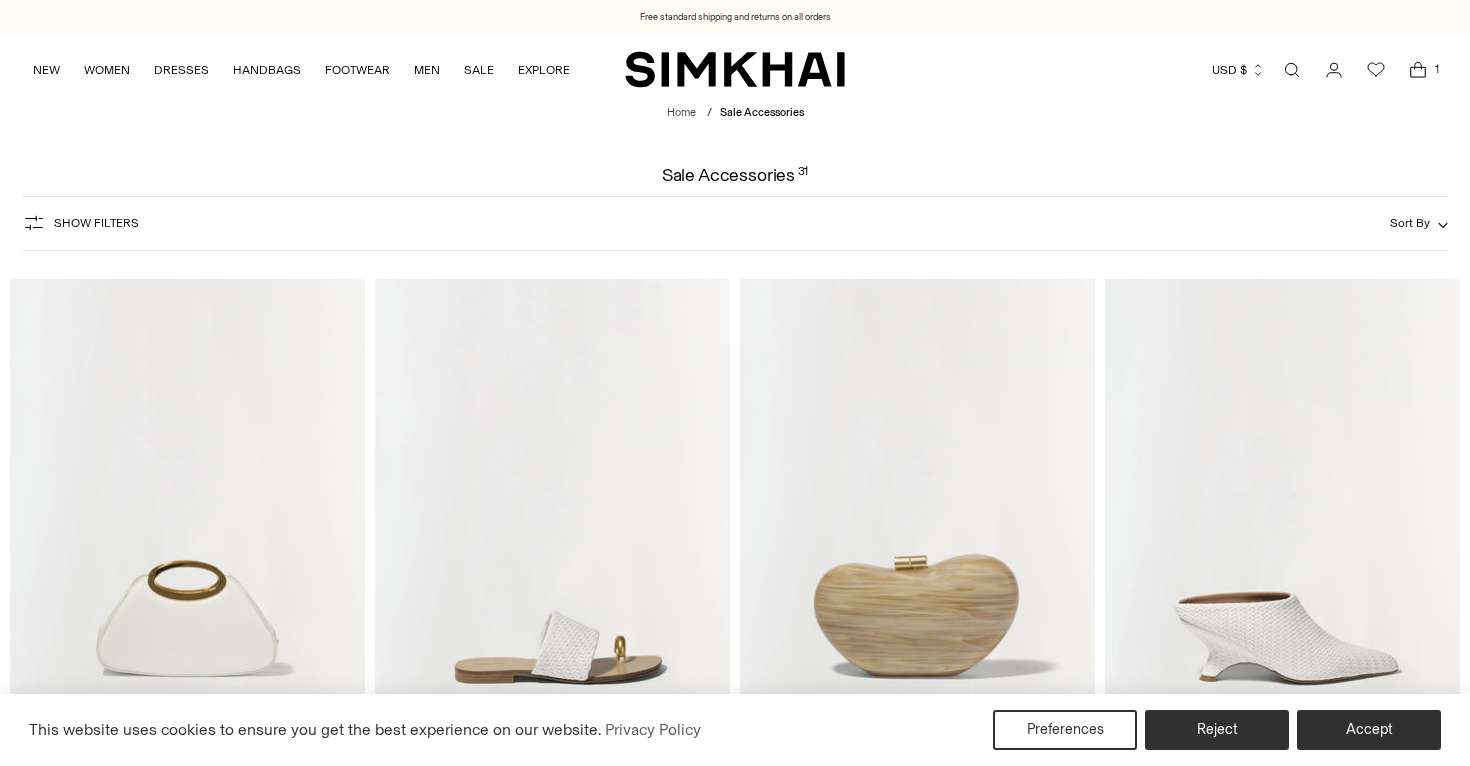 scroll, scrollTop: 0, scrollLeft: 0, axis: both 